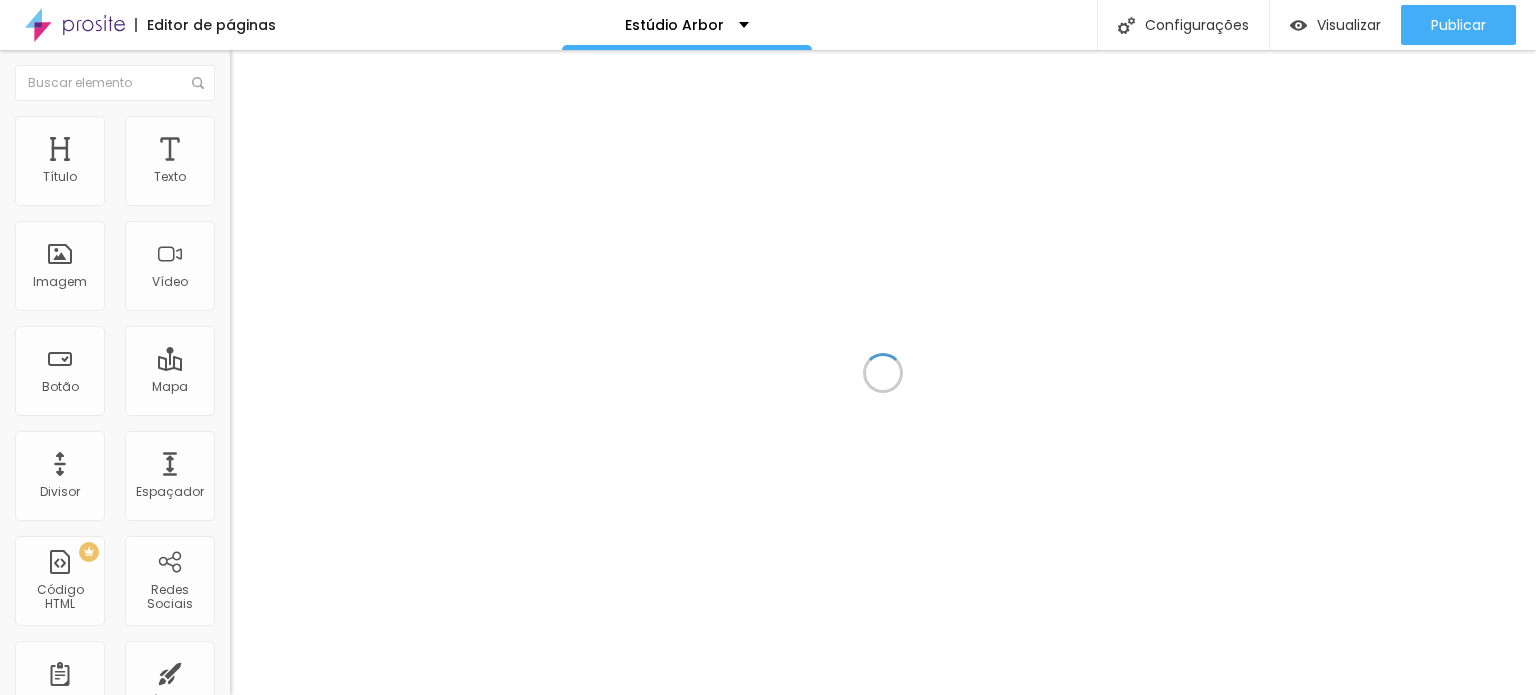 scroll, scrollTop: 0, scrollLeft: 0, axis: both 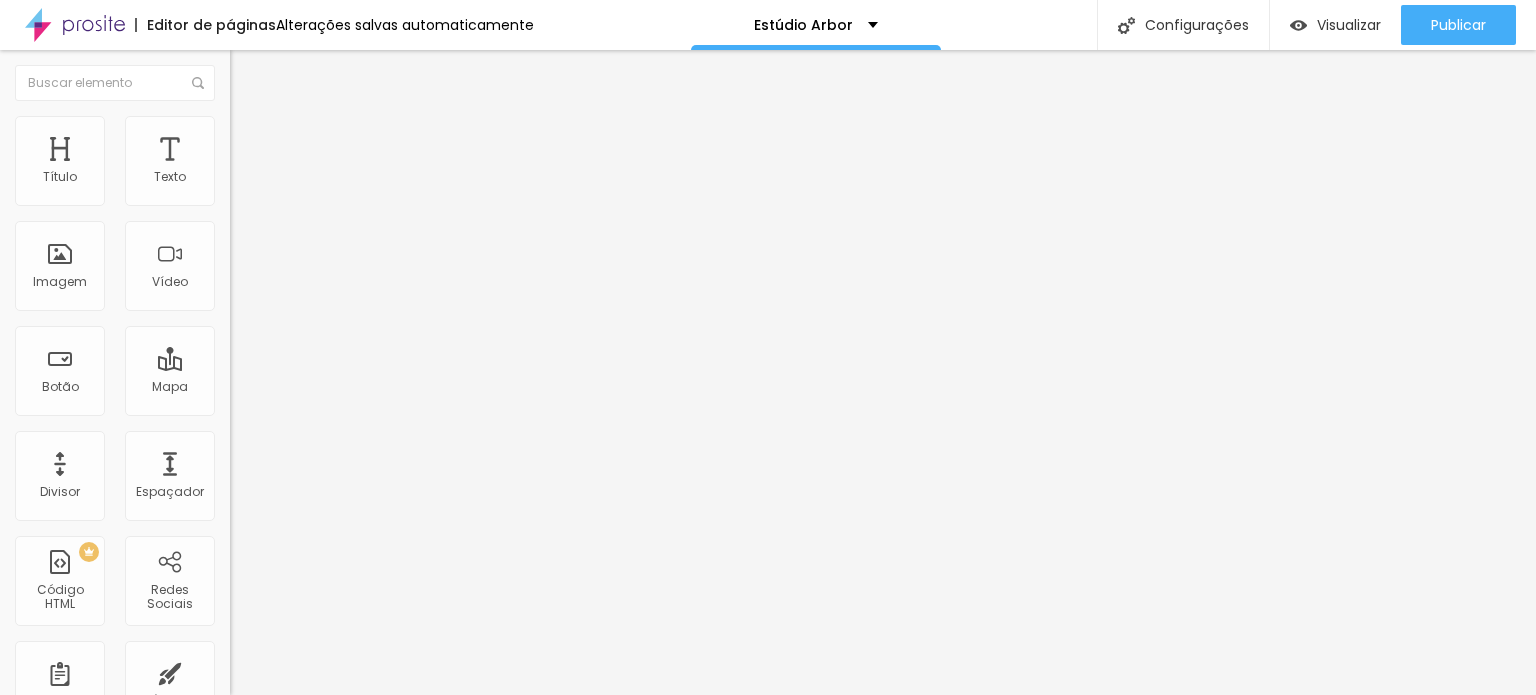 click at bounding box center [239, 145] 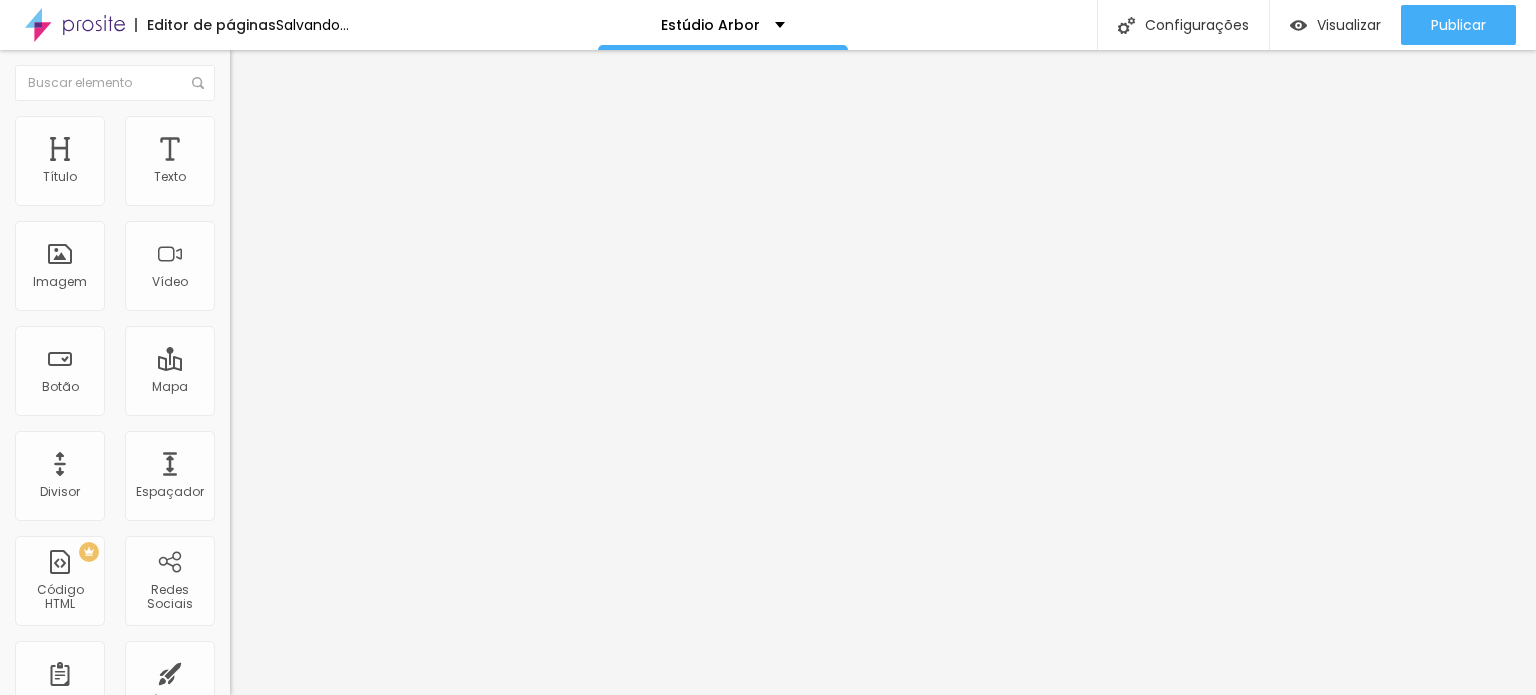 type on "45" 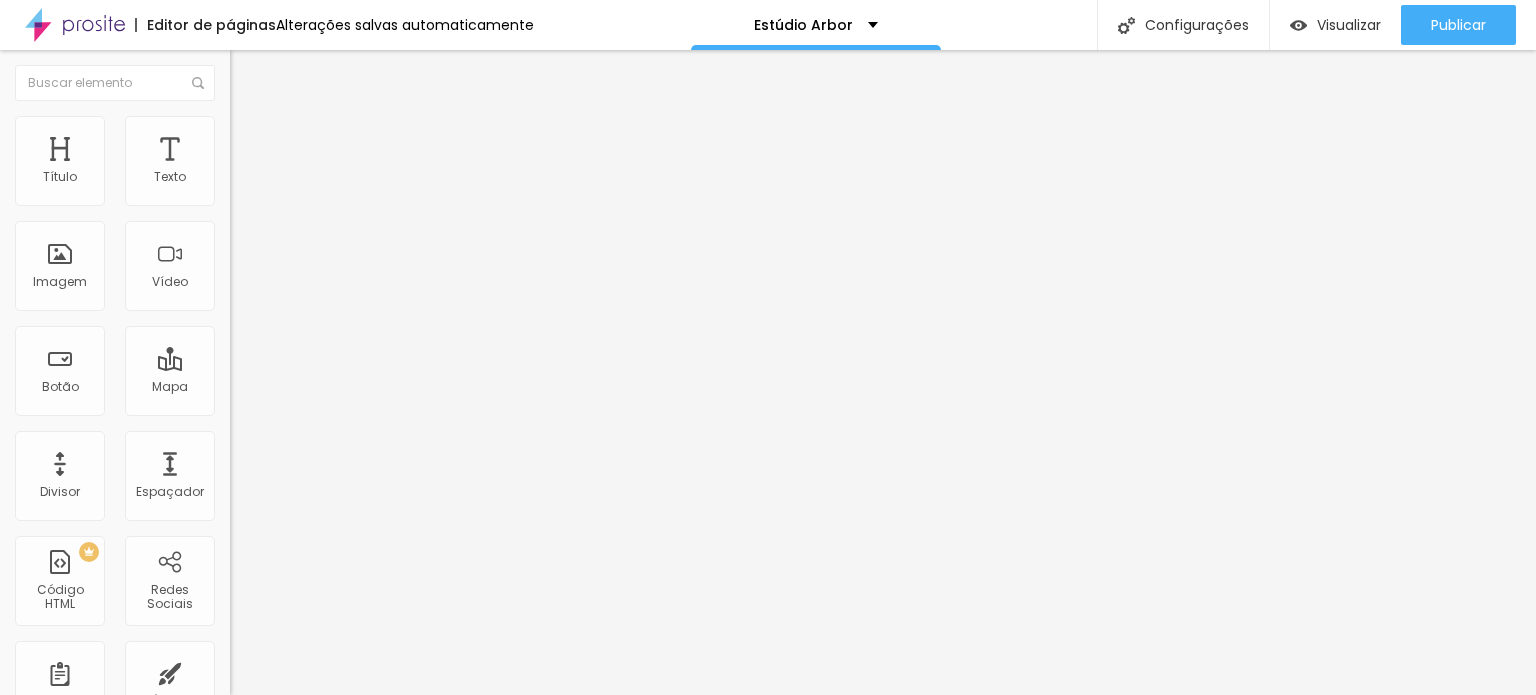 type on "30" 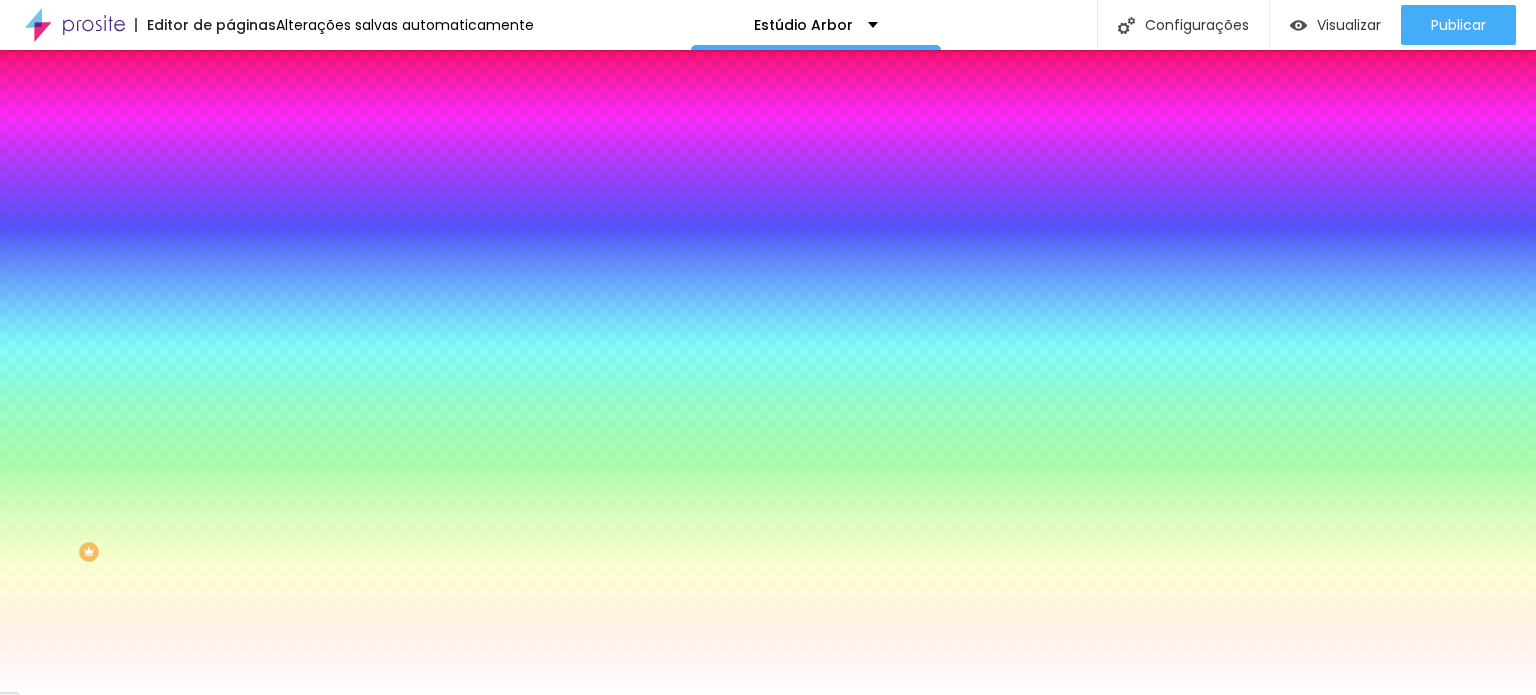 click on "Conteúdo" at bounding box center (345, 106) 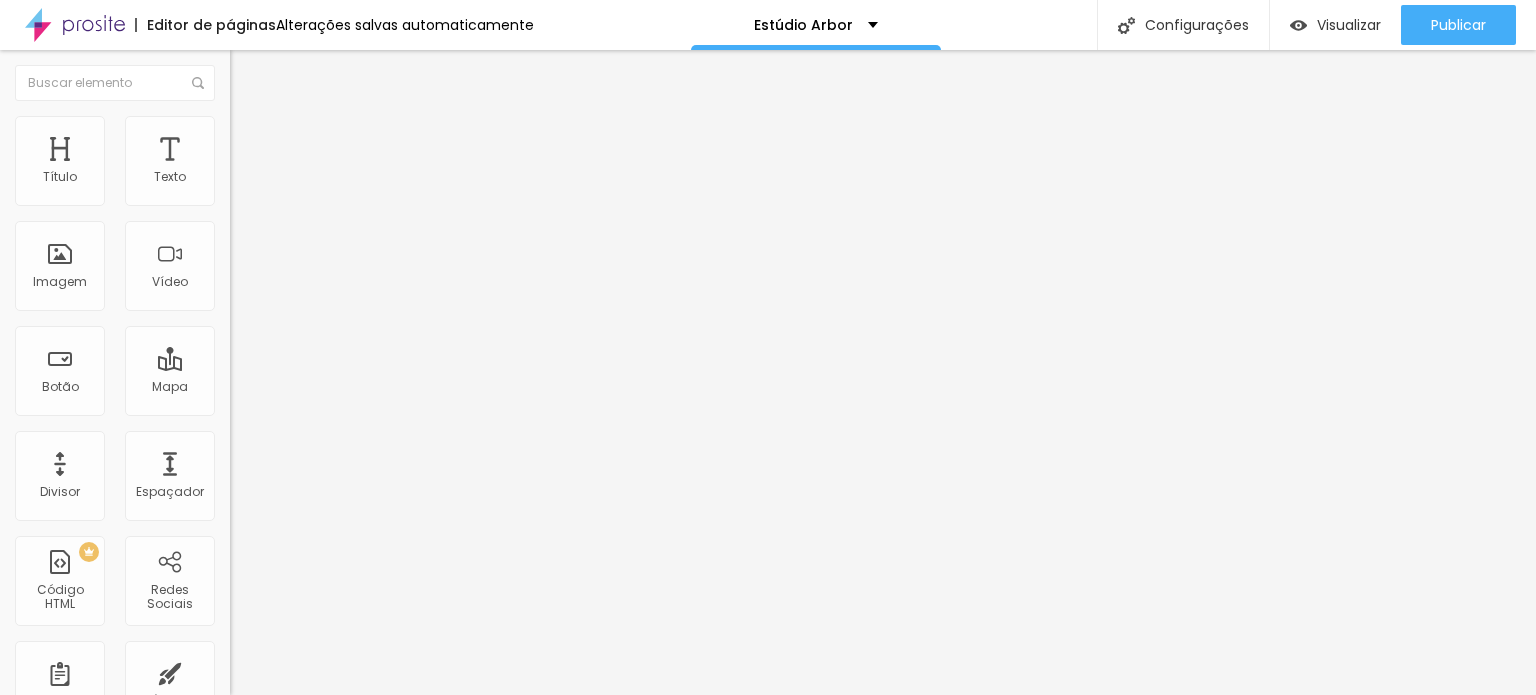 click at bounding box center [237, 191] 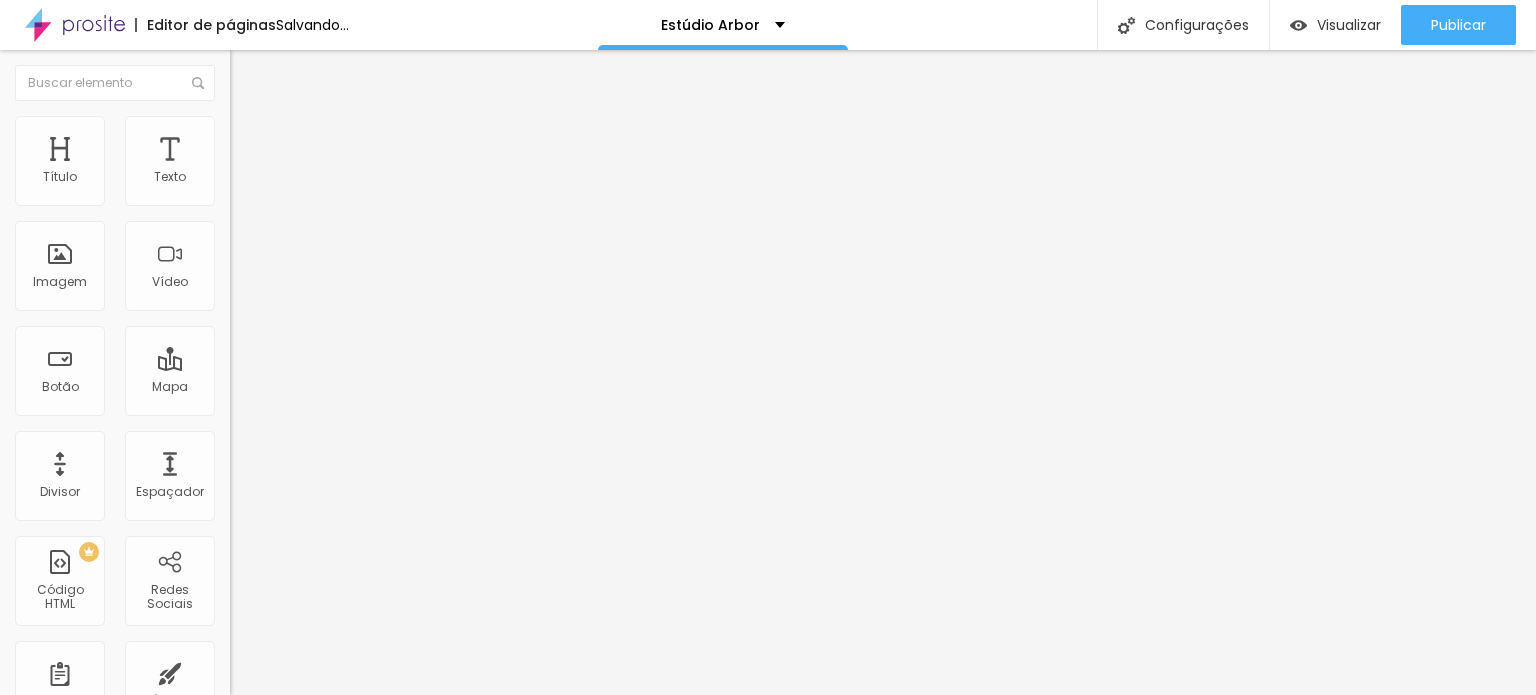click on "Adicionar imagem" at bounding box center [294, 163] 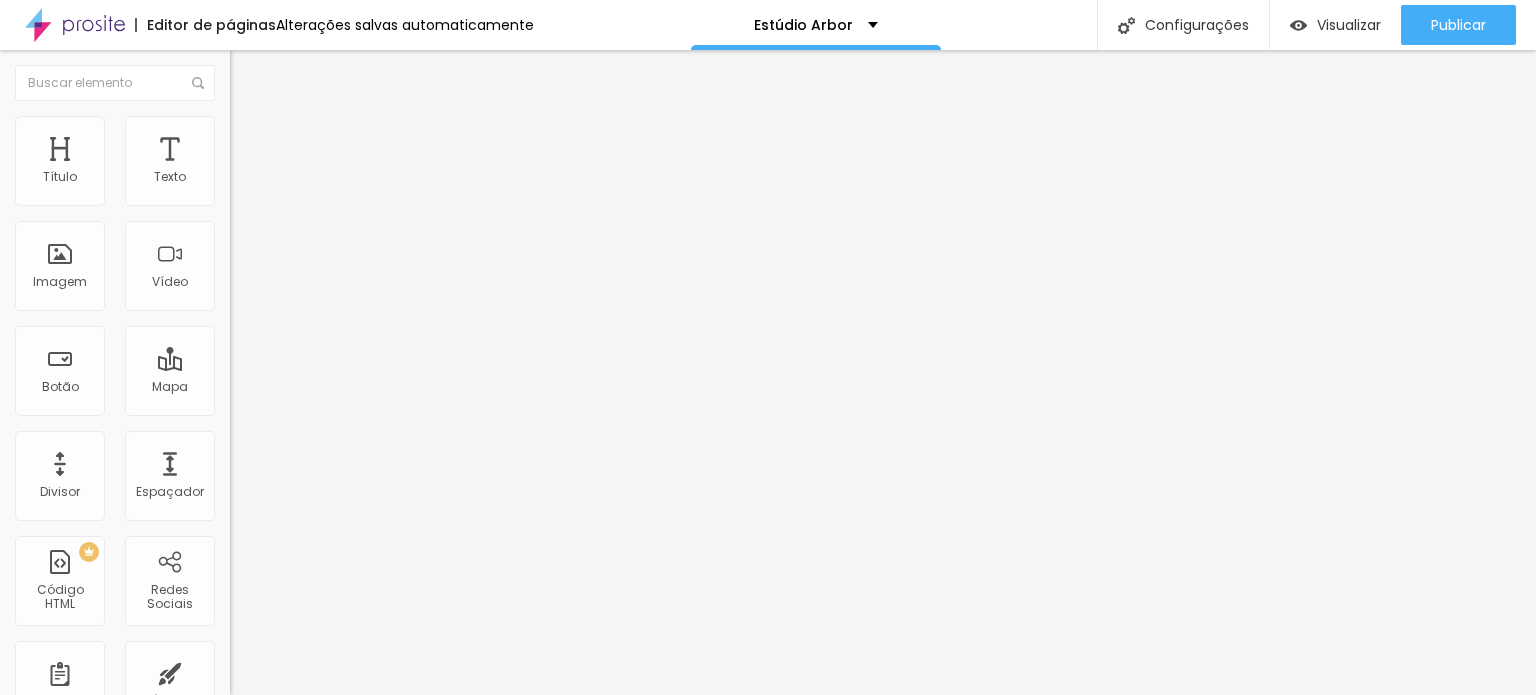 click at bounding box center [768, 834] 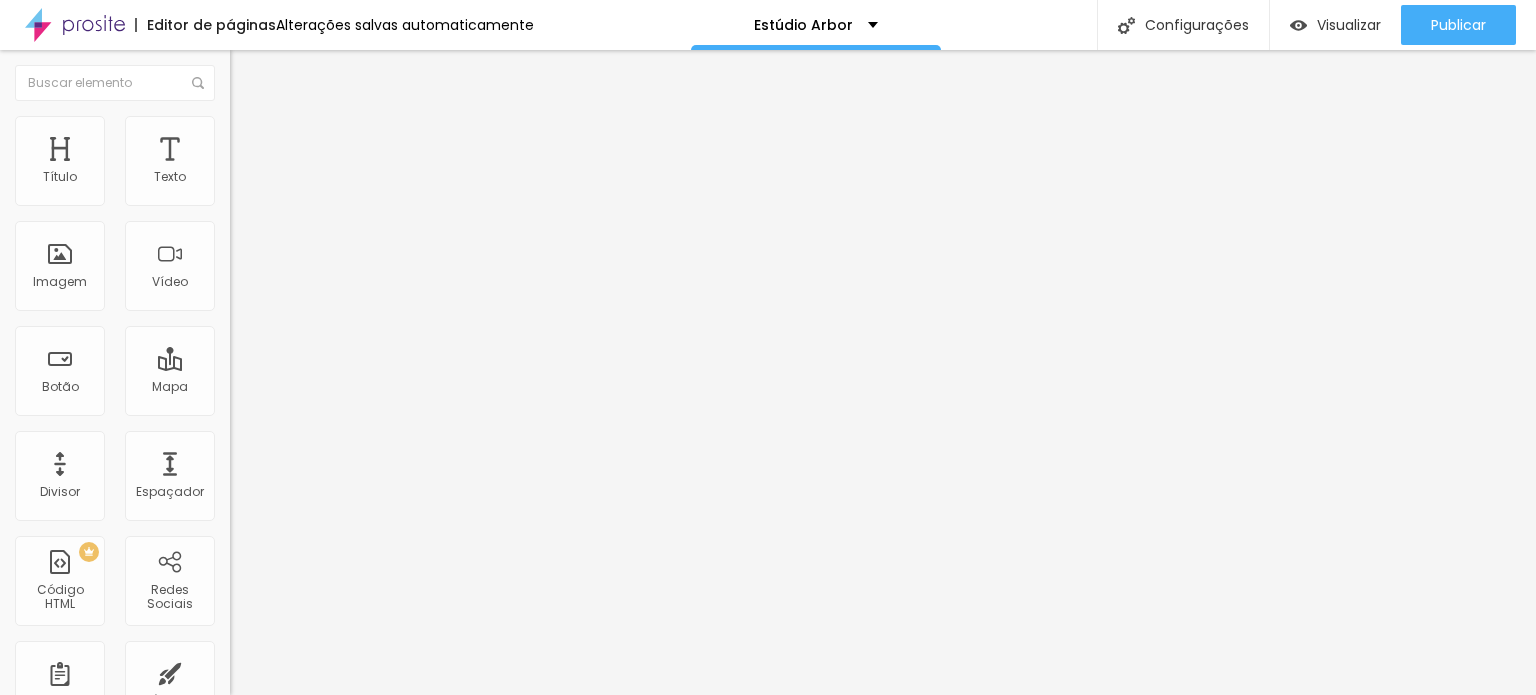 click on "Adicionar imagem" at bounding box center (294, 163) 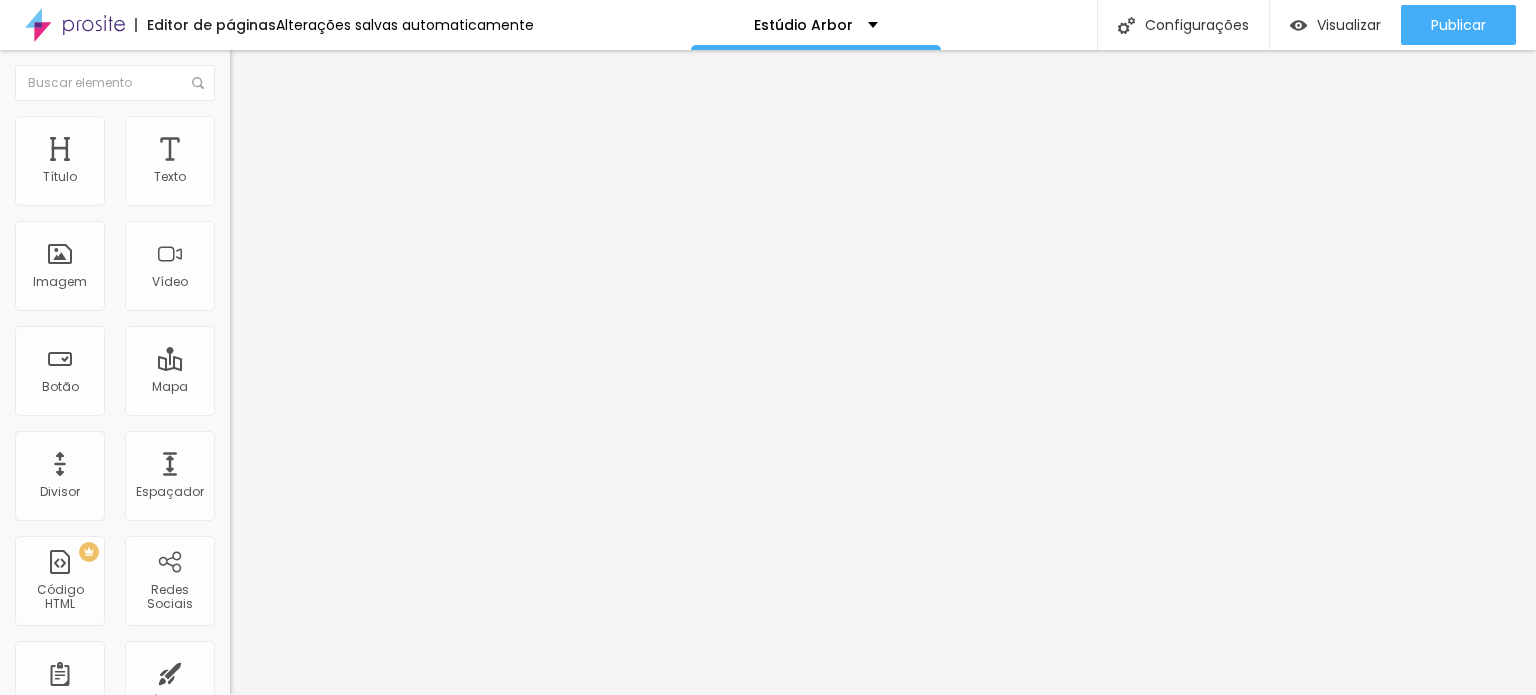 click on "Escolher" at bounding box center [107, 1319] 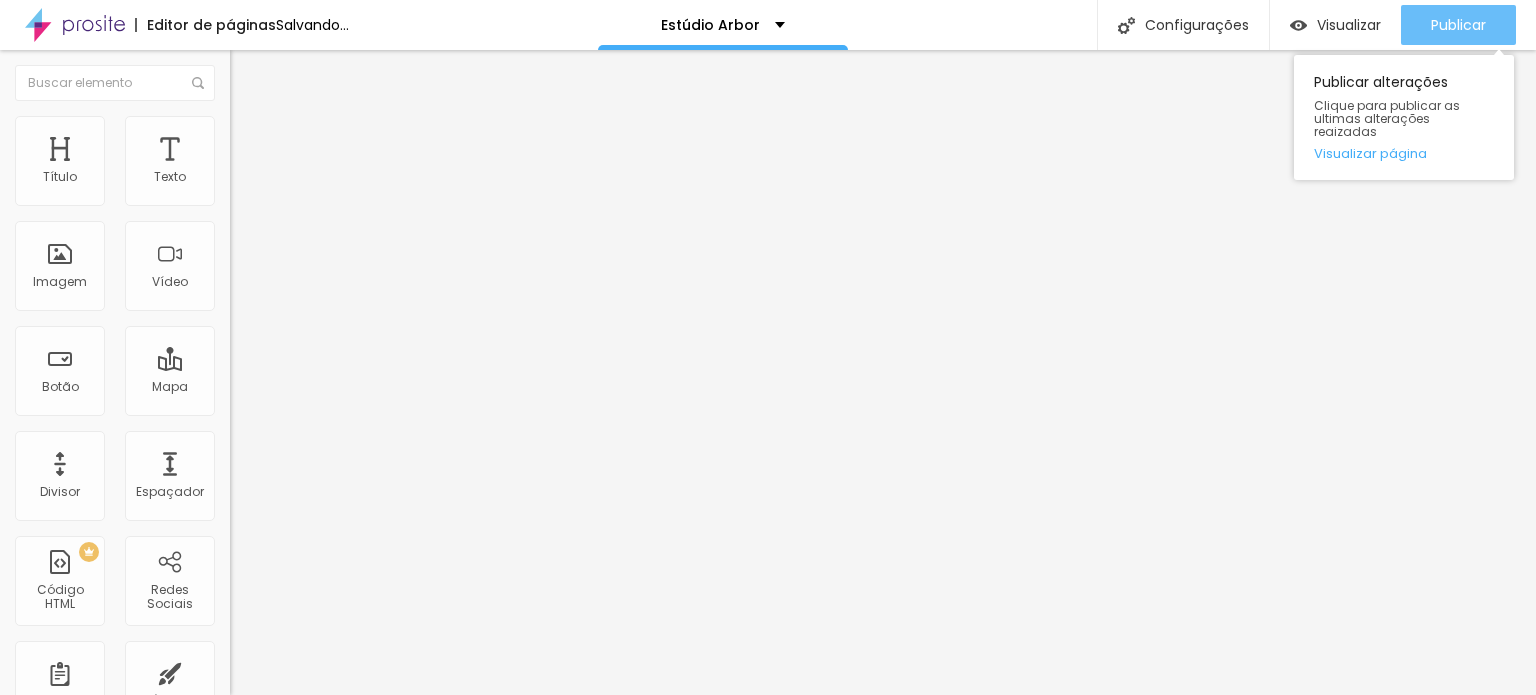 click on "Publicar" at bounding box center [1458, 25] 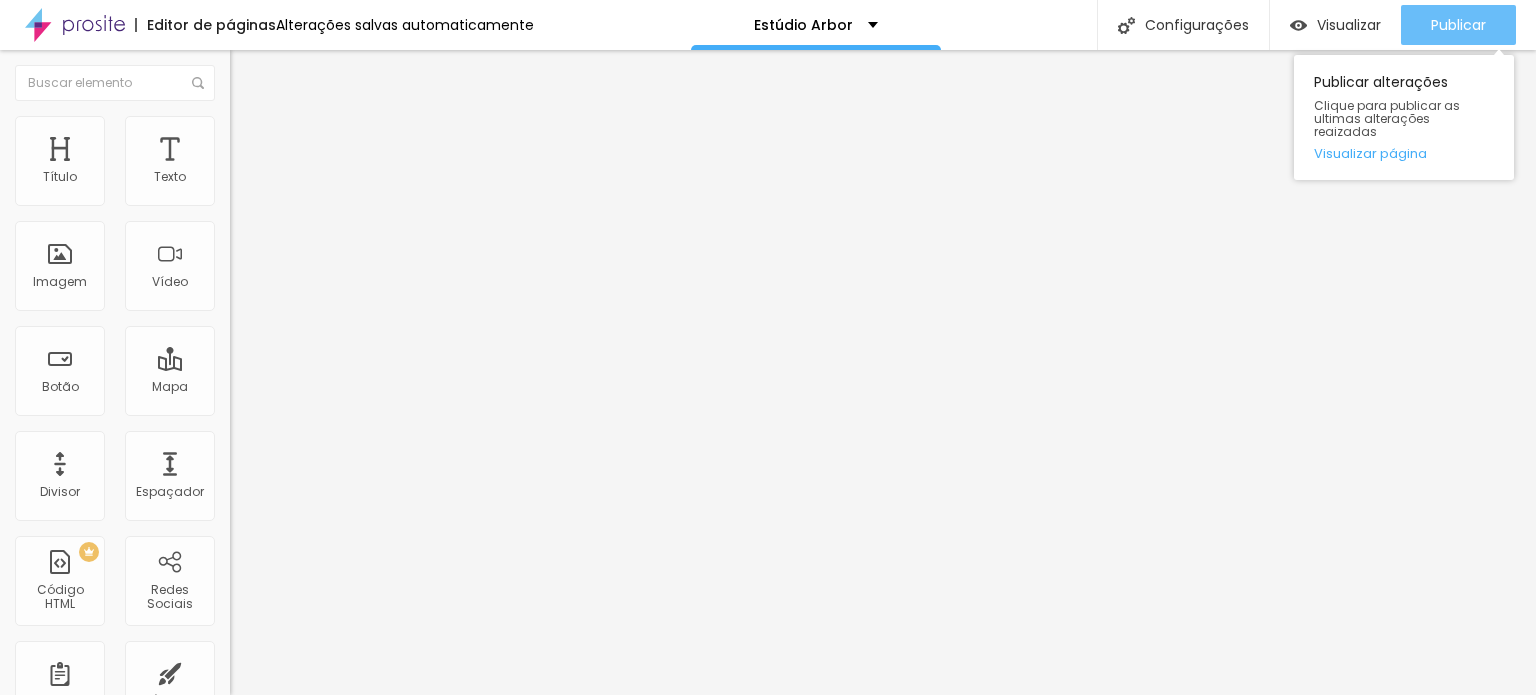 click on "Publicar" at bounding box center (1458, 25) 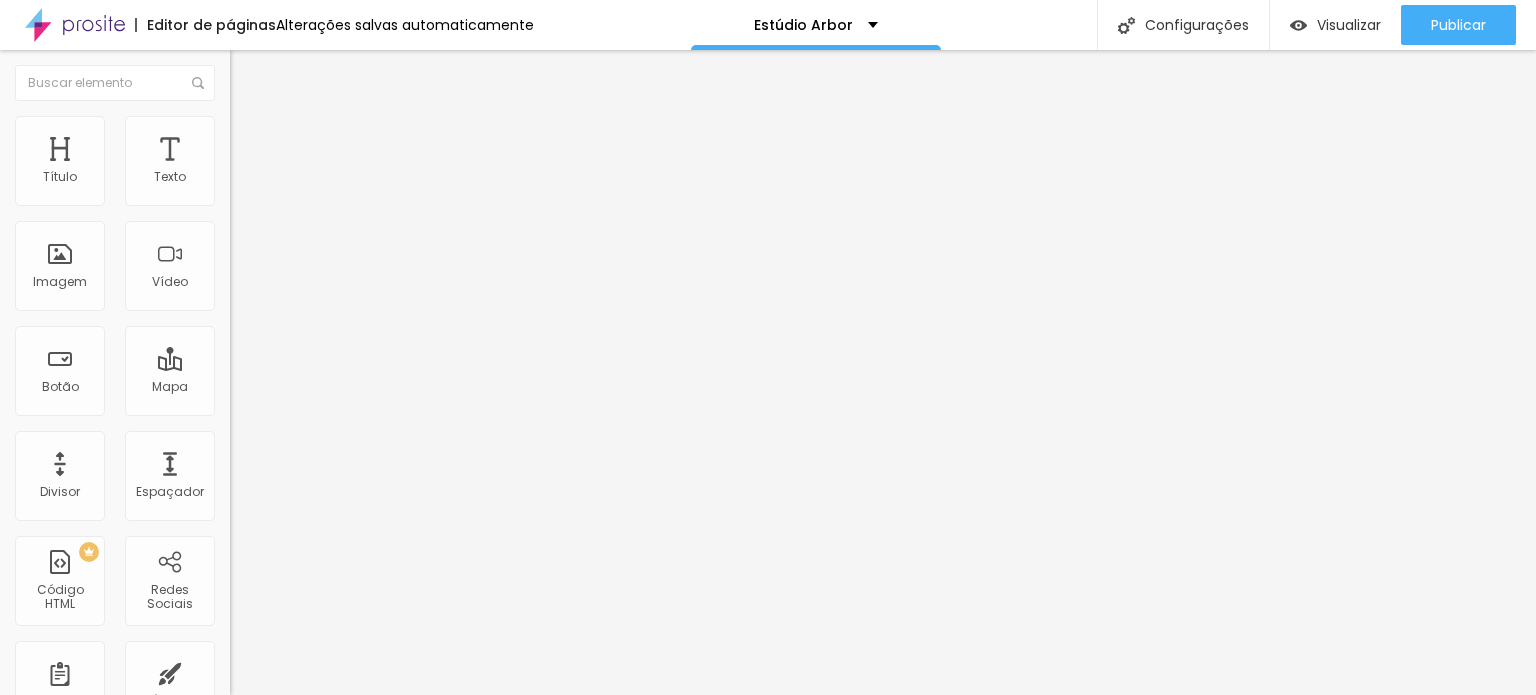 click on "Estilo" at bounding box center (345, 126) 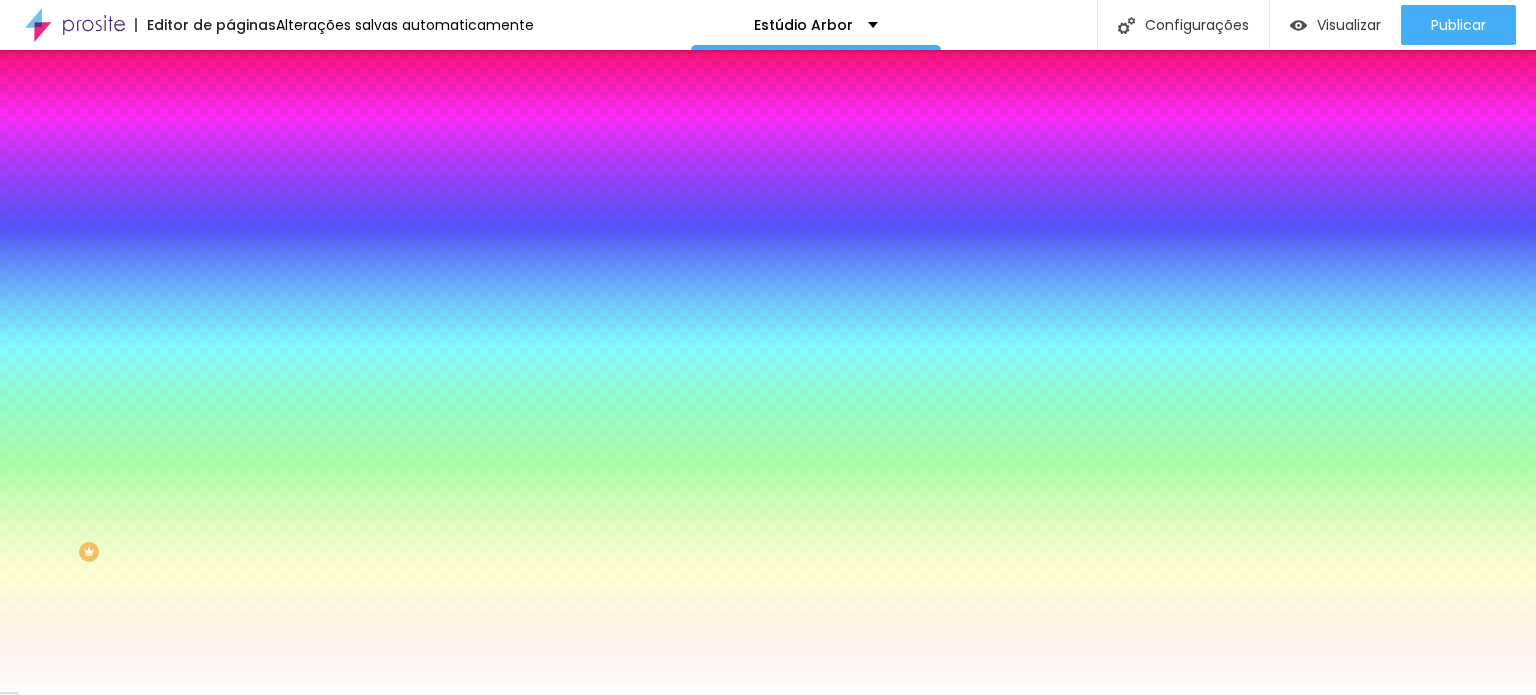 click on "Avançado" at bounding box center [281, 149] 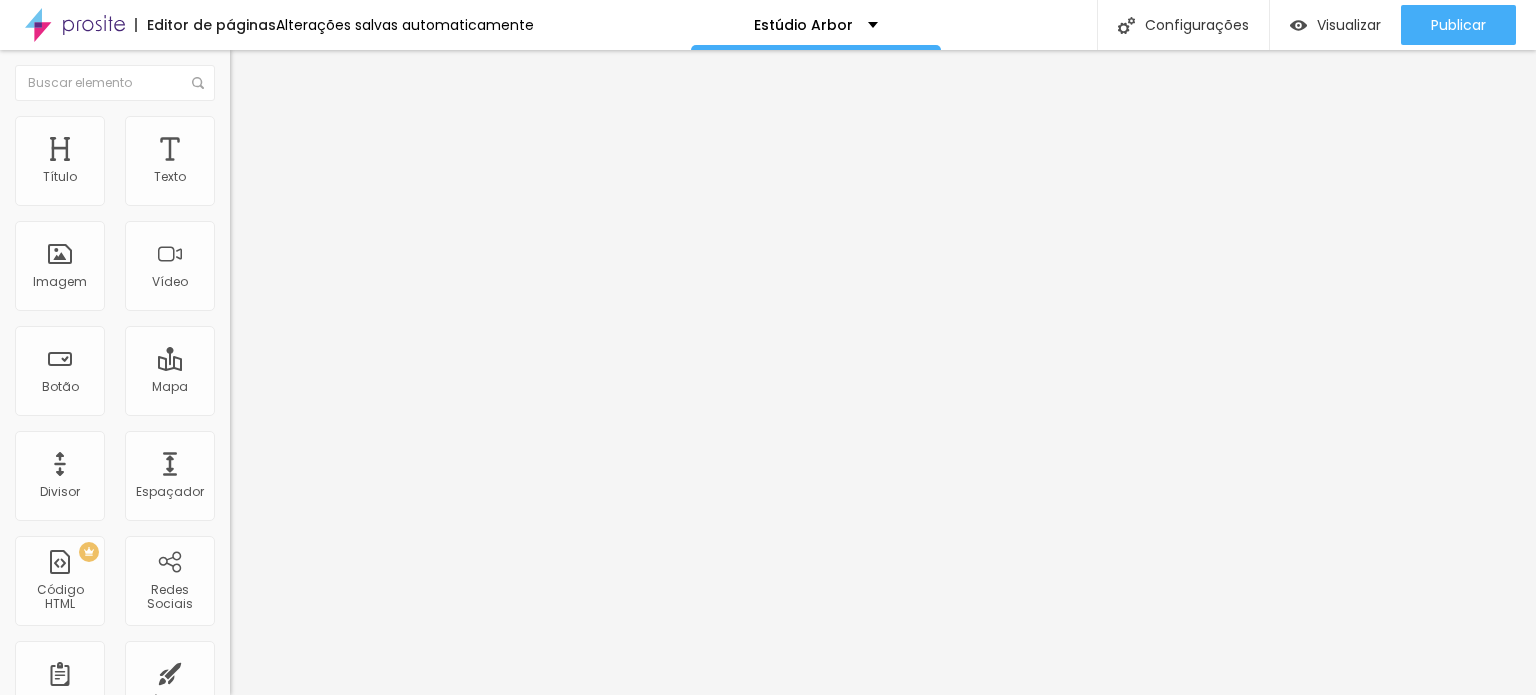 type on "15" 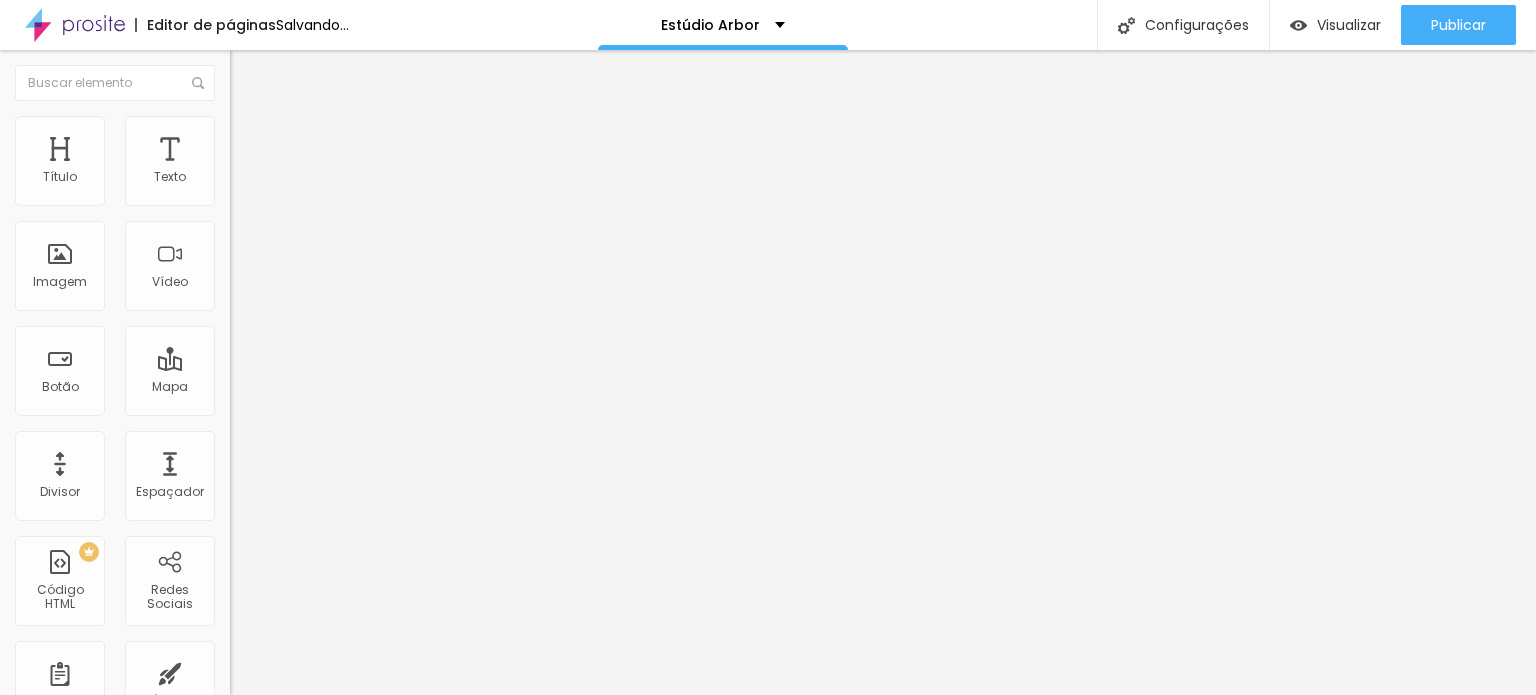 drag, startPoint x: 45, startPoint y: 232, endPoint x: 12, endPoint y: 230, distance: 33.06055 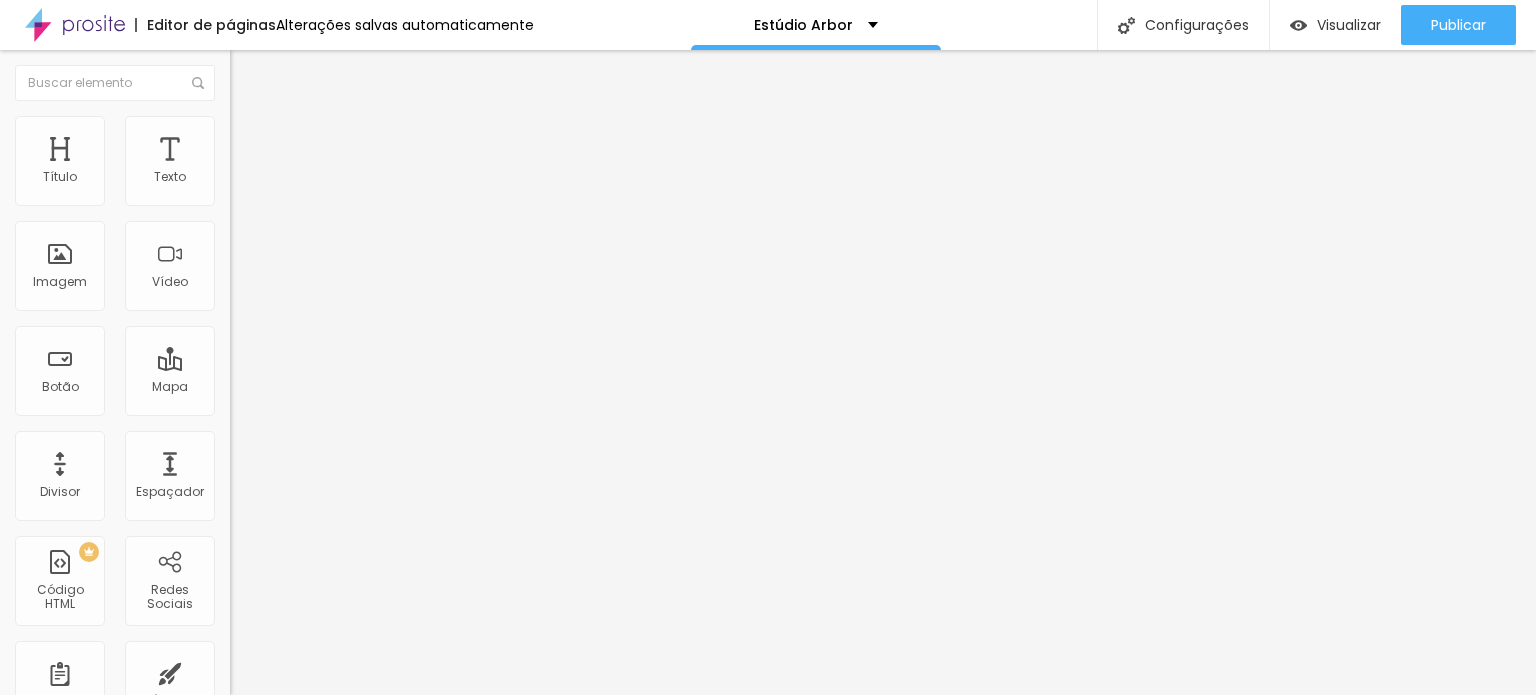 click at bounding box center [239, 145] 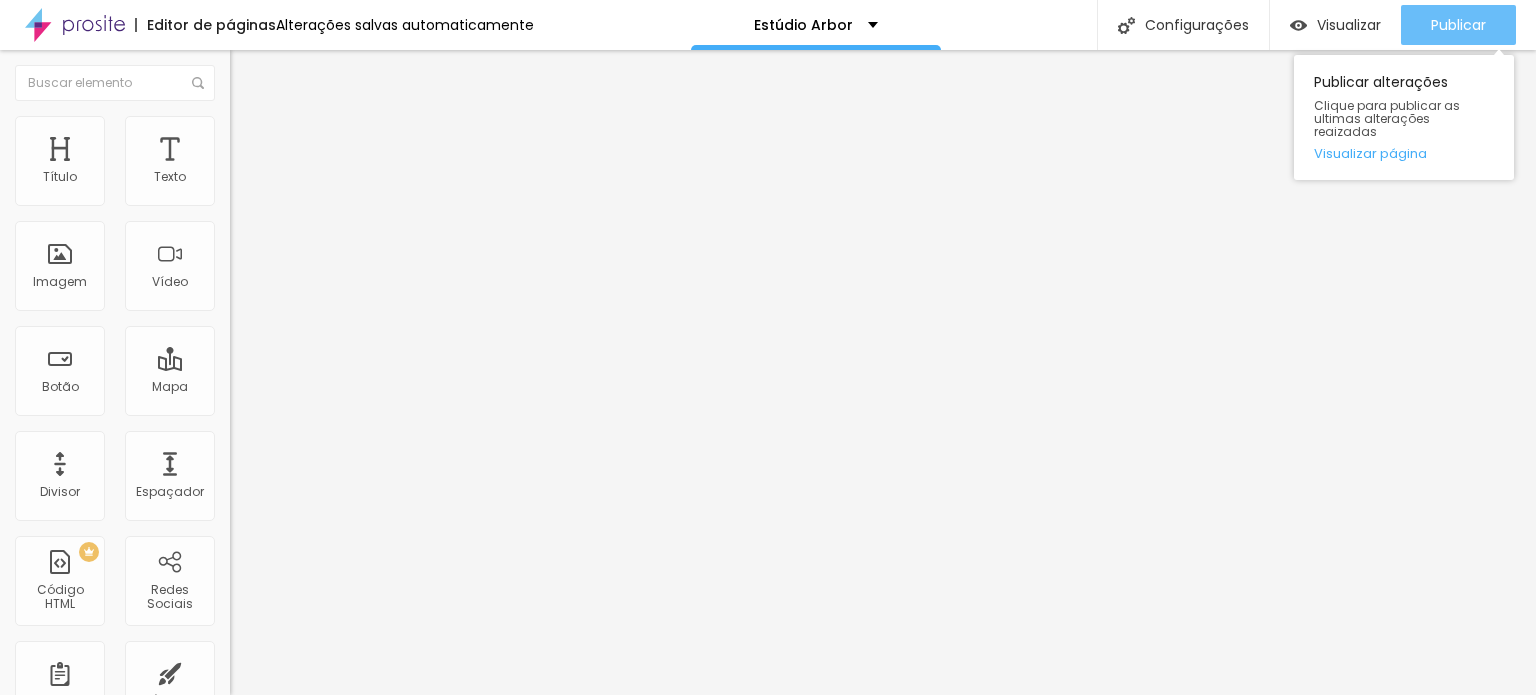 click on "Publicar" at bounding box center (1458, 25) 